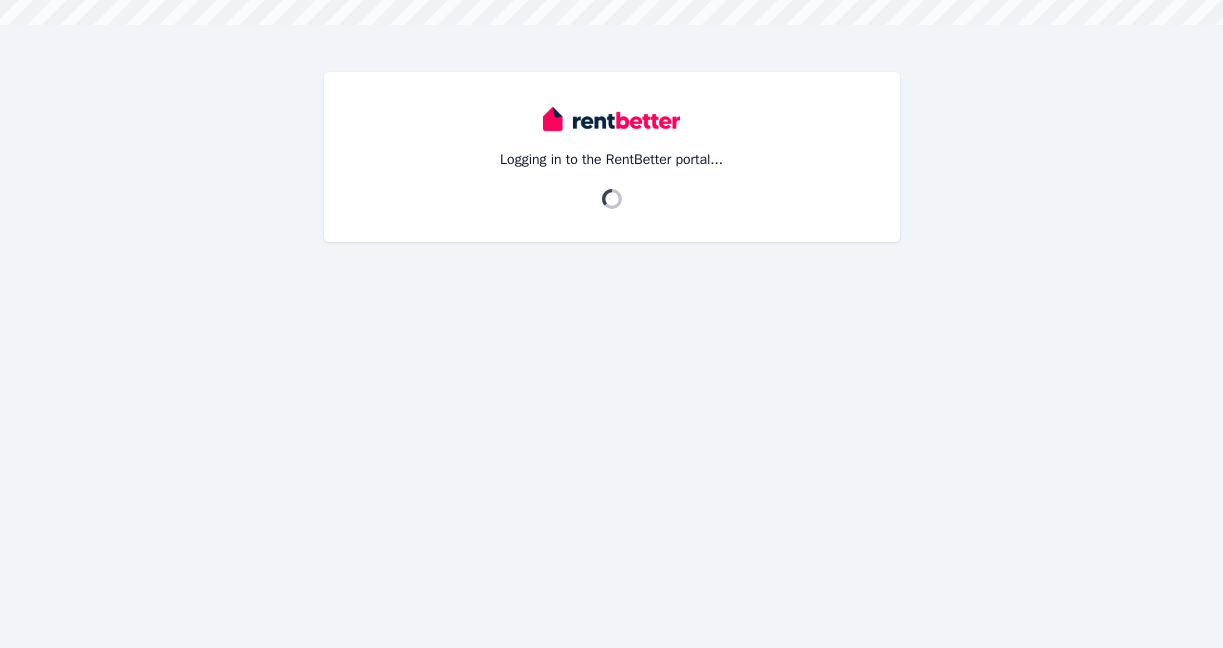 scroll, scrollTop: 0, scrollLeft: 0, axis: both 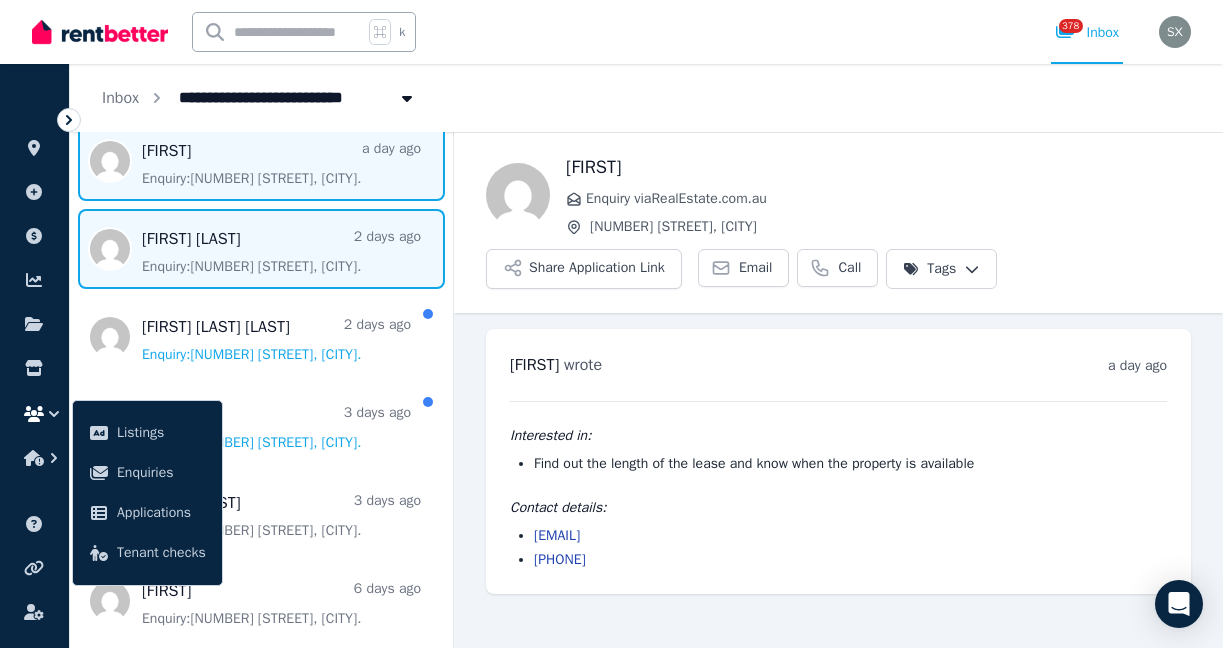 click at bounding box center (261, 249) 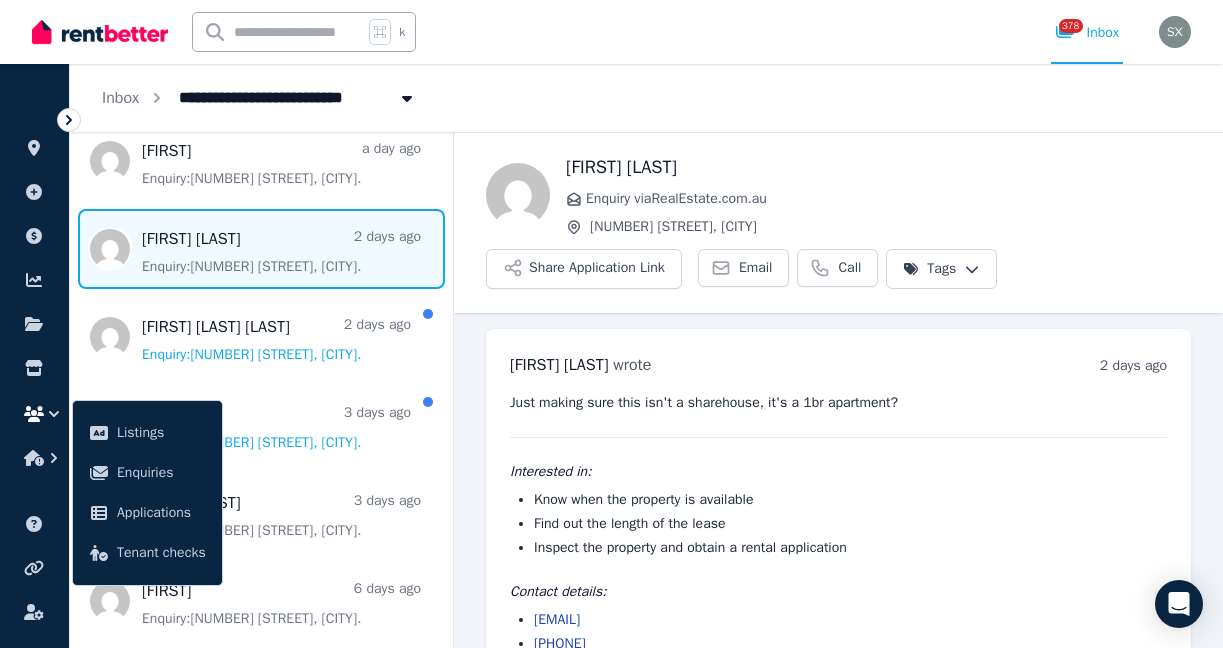scroll, scrollTop: 46, scrollLeft: 0, axis: vertical 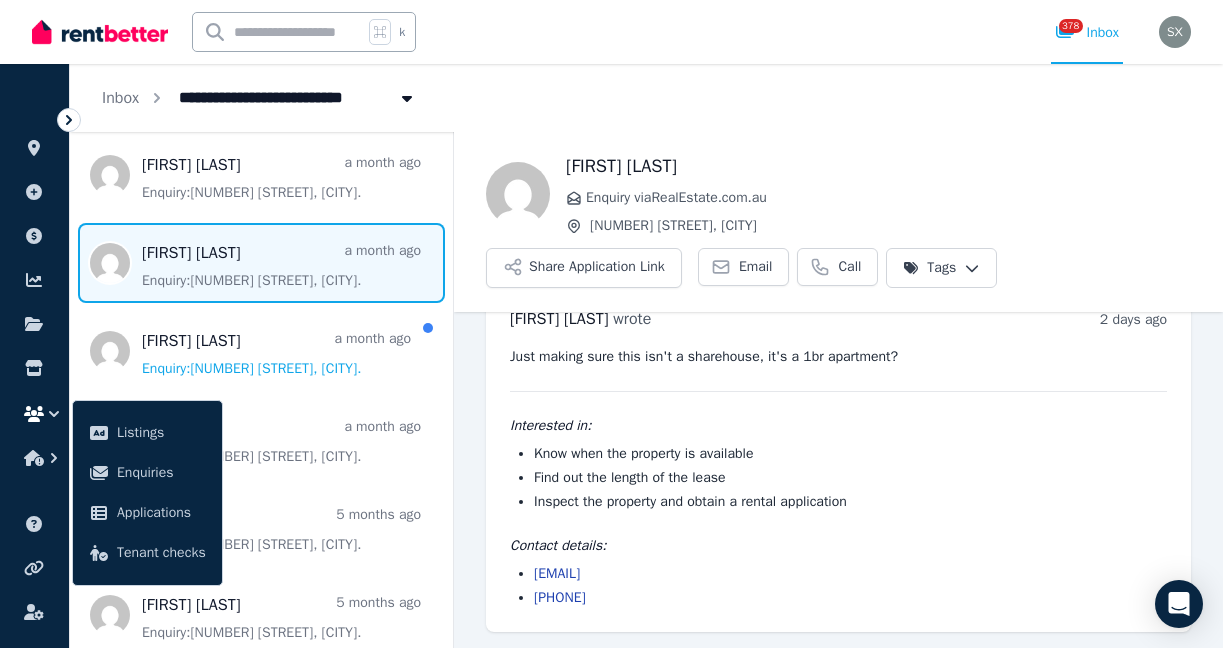 click at bounding box center [261, 263] 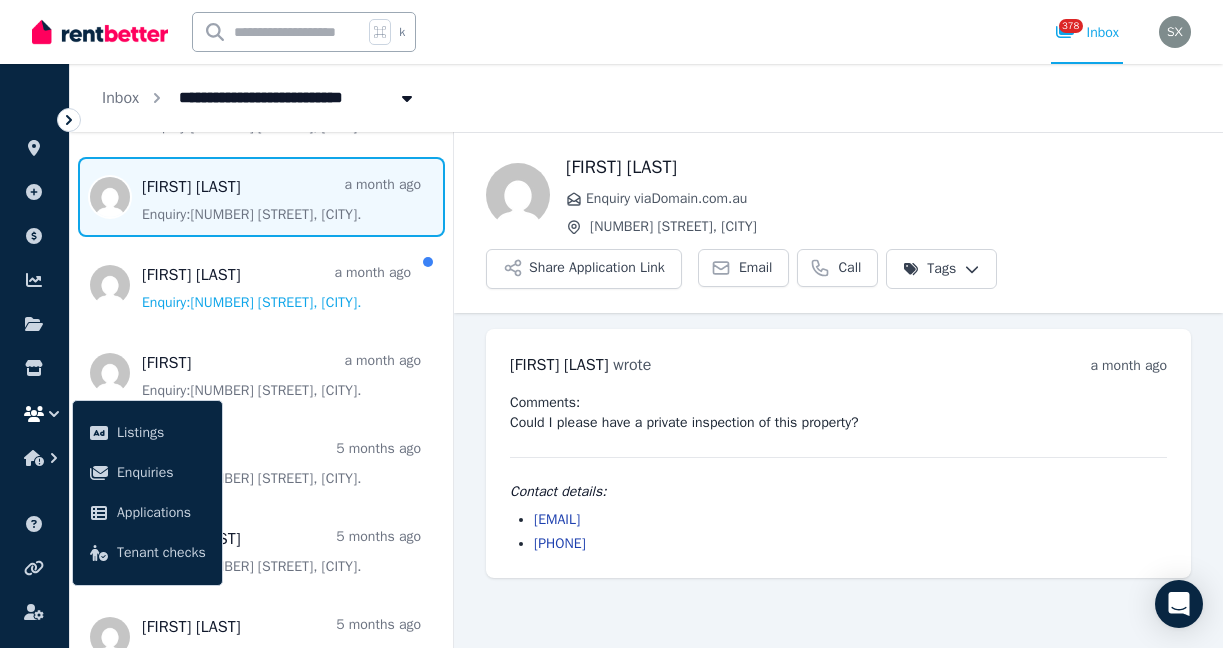 scroll, scrollTop: 1059, scrollLeft: 0, axis: vertical 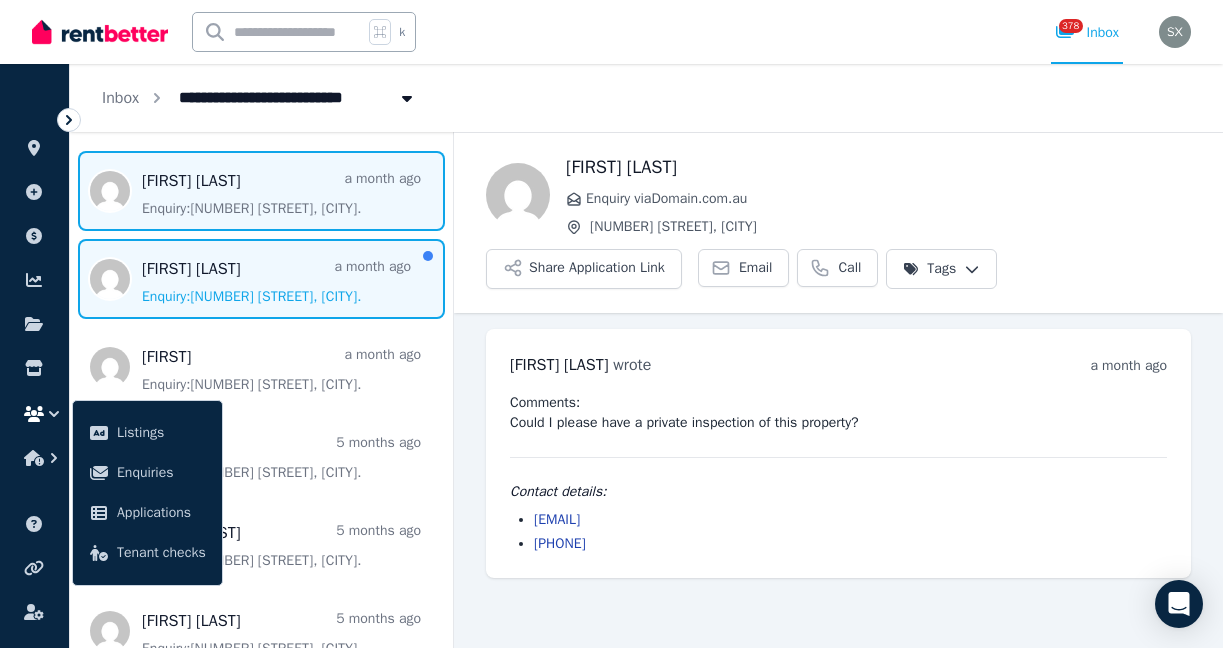 click at bounding box center (261, 279) 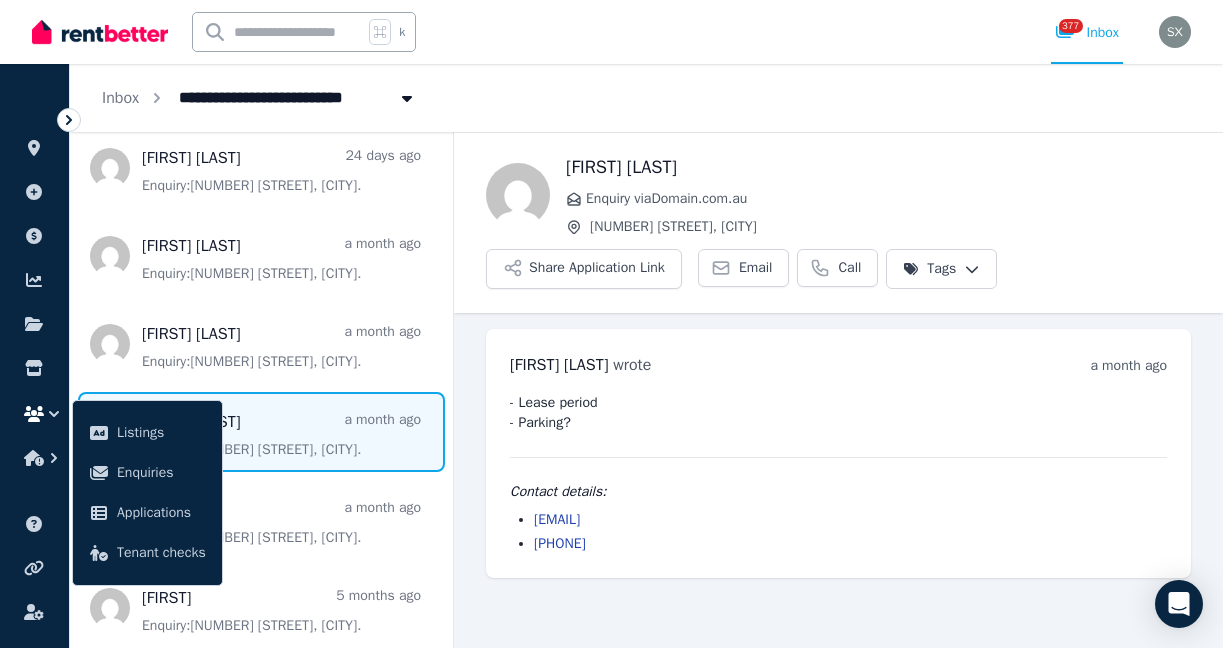 scroll, scrollTop: 896, scrollLeft: 0, axis: vertical 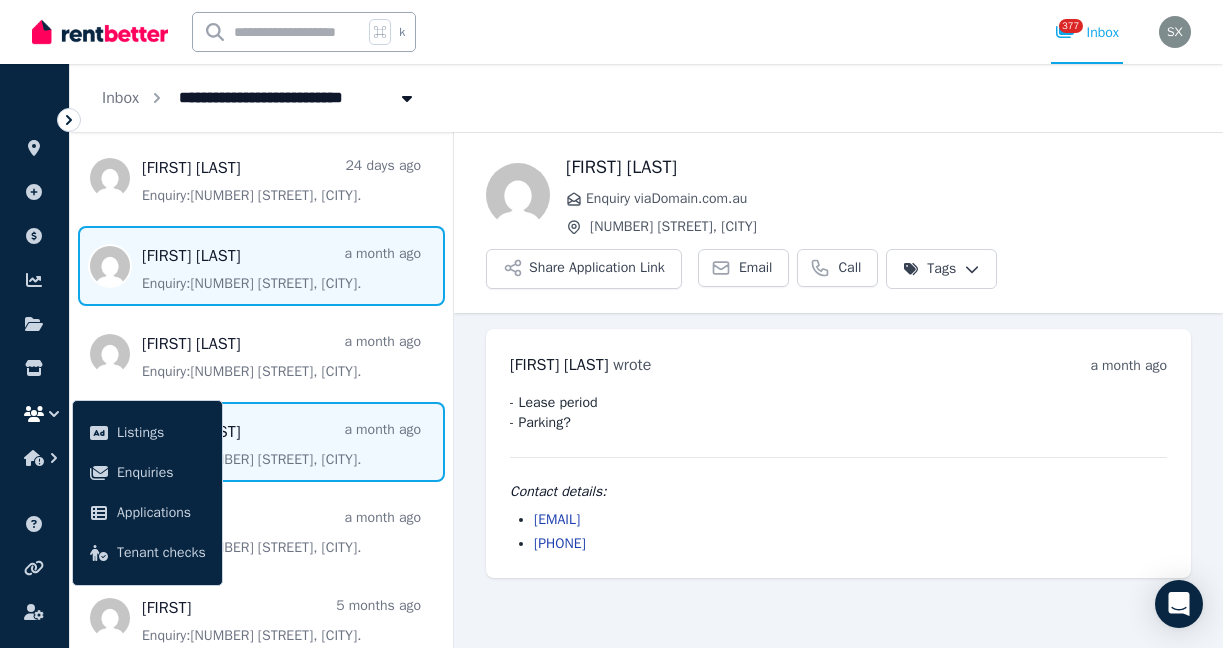 click at bounding box center (261, 266) 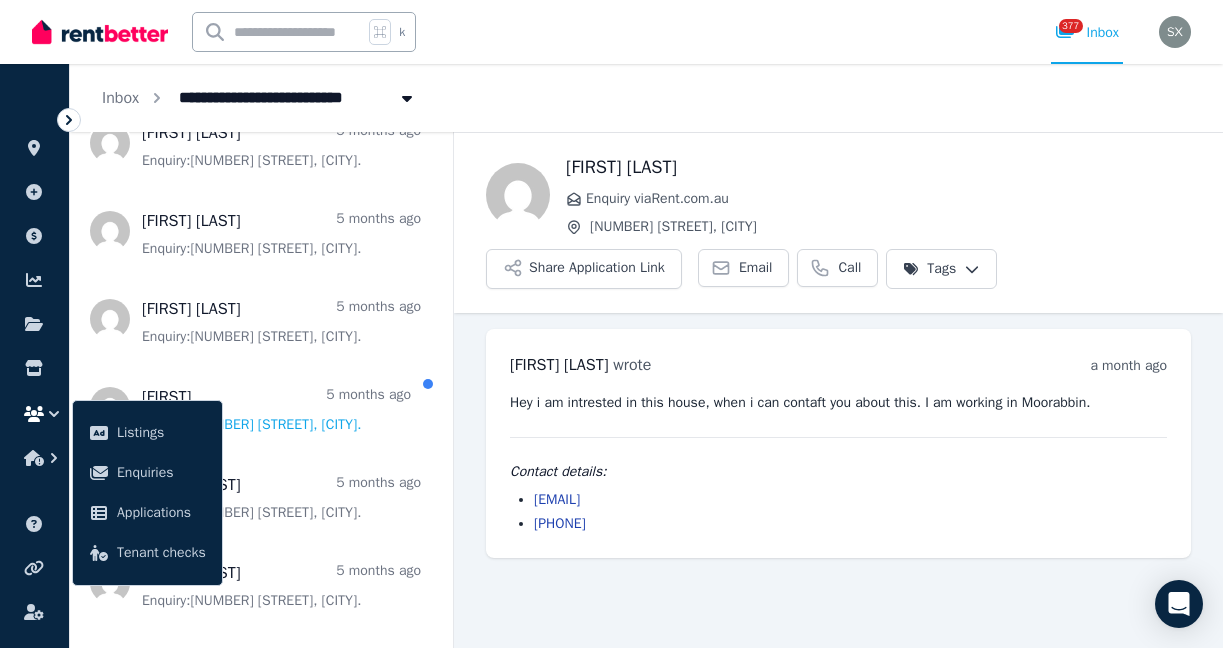 scroll, scrollTop: 1613, scrollLeft: 0, axis: vertical 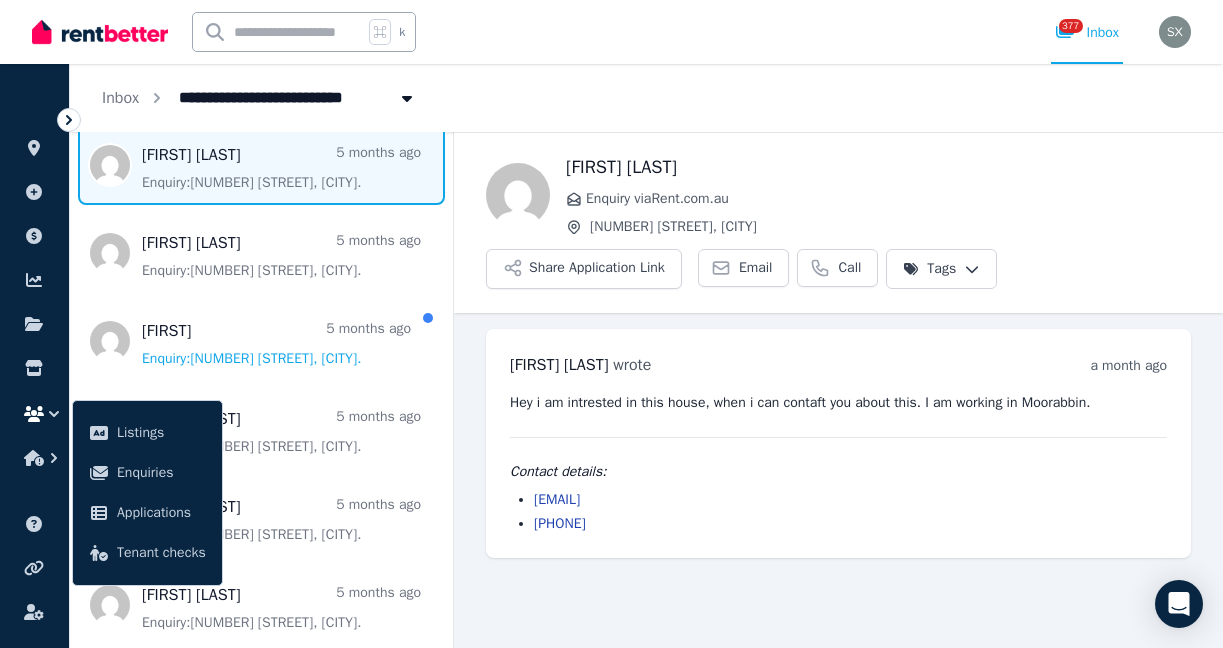 click at bounding box center [261, 165] 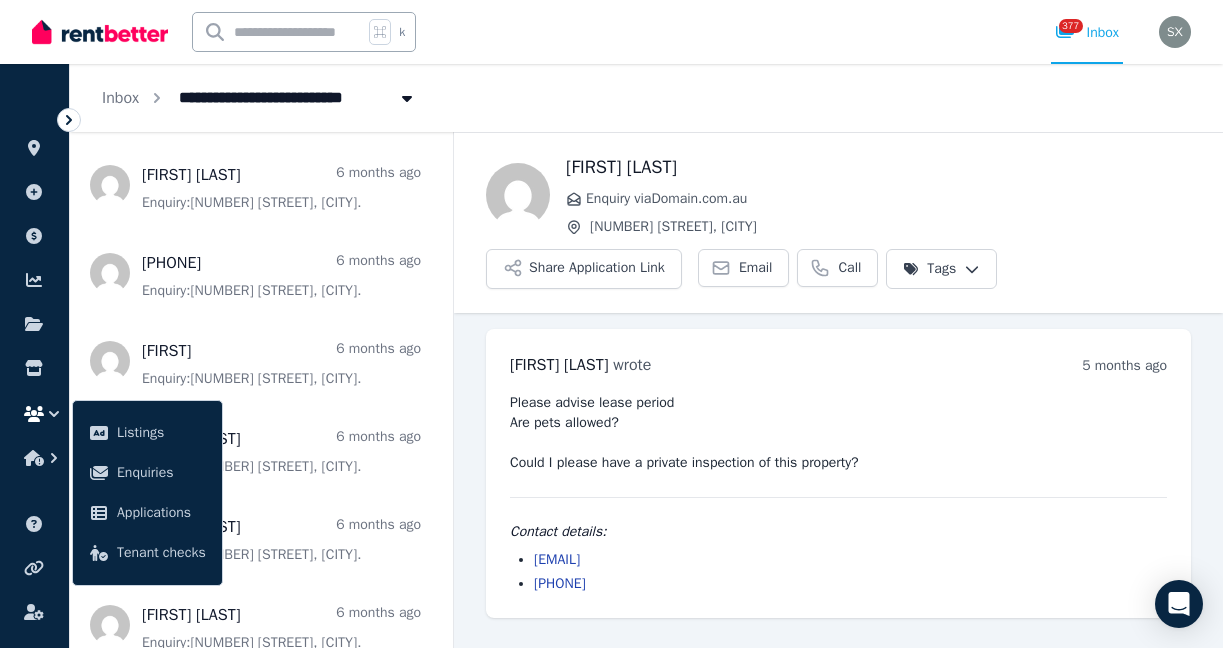 scroll, scrollTop: 3705, scrollLeft: 0, axis: vertical 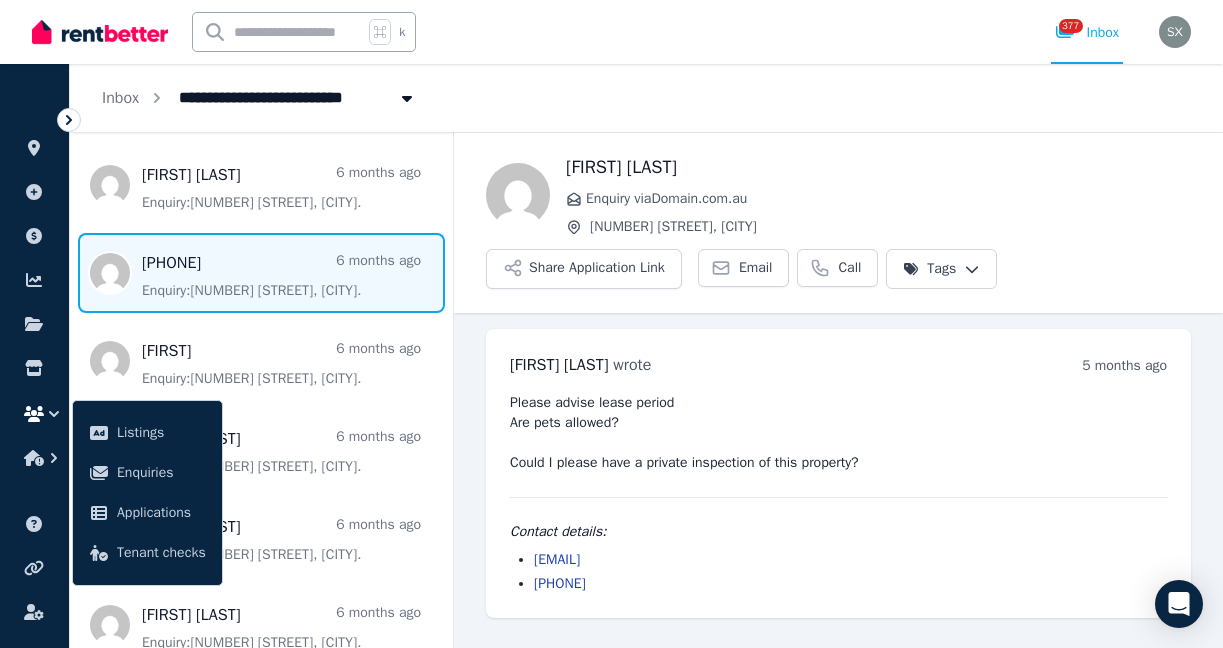 click at bounding box center [261, 273] 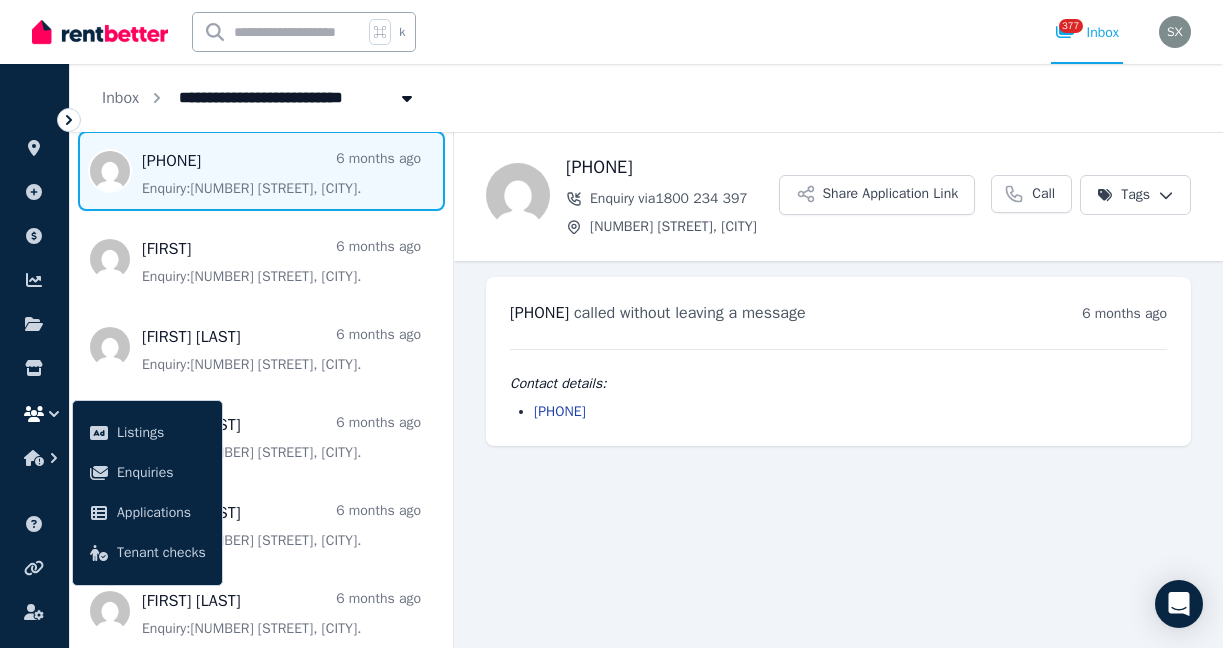 scroll, scrollTop: 3816, scrollLeft: 0, axis: vertical 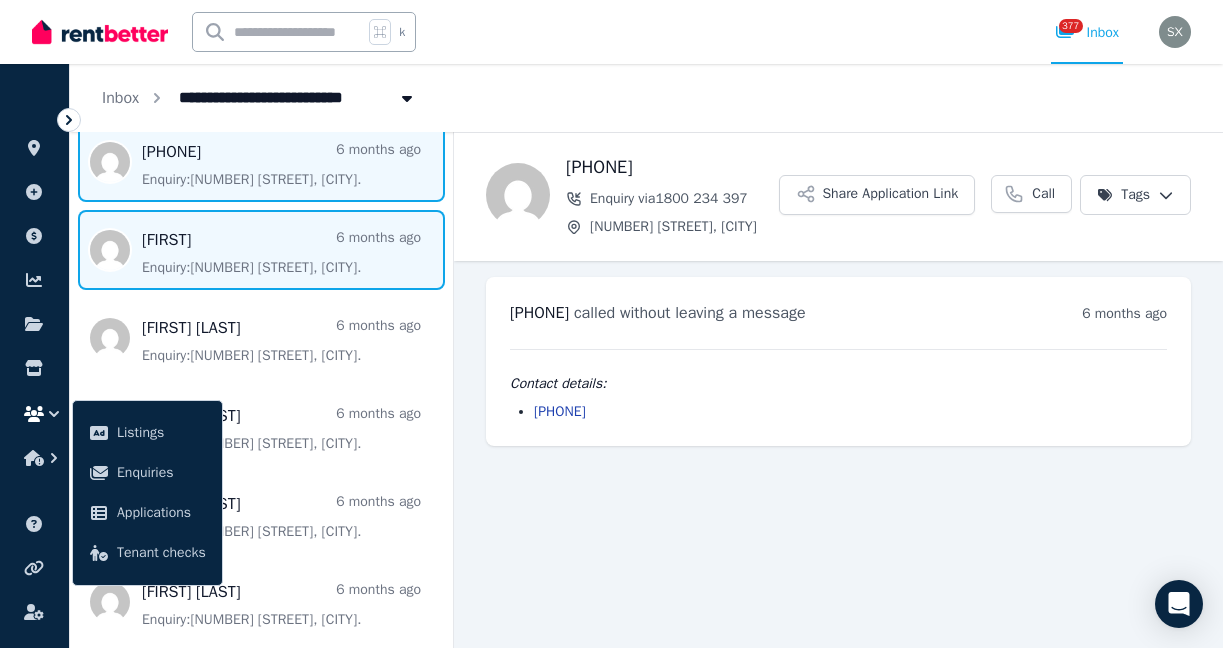 click at bounding box center (261, 250) 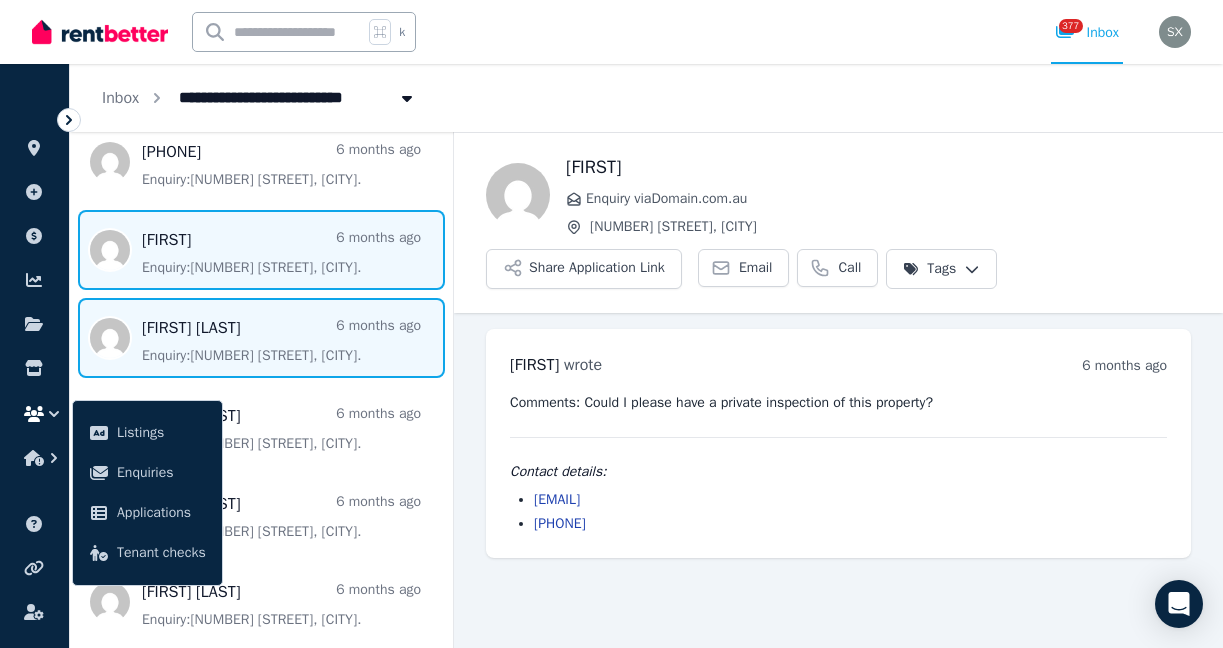 click at bounding box center (261, 338) 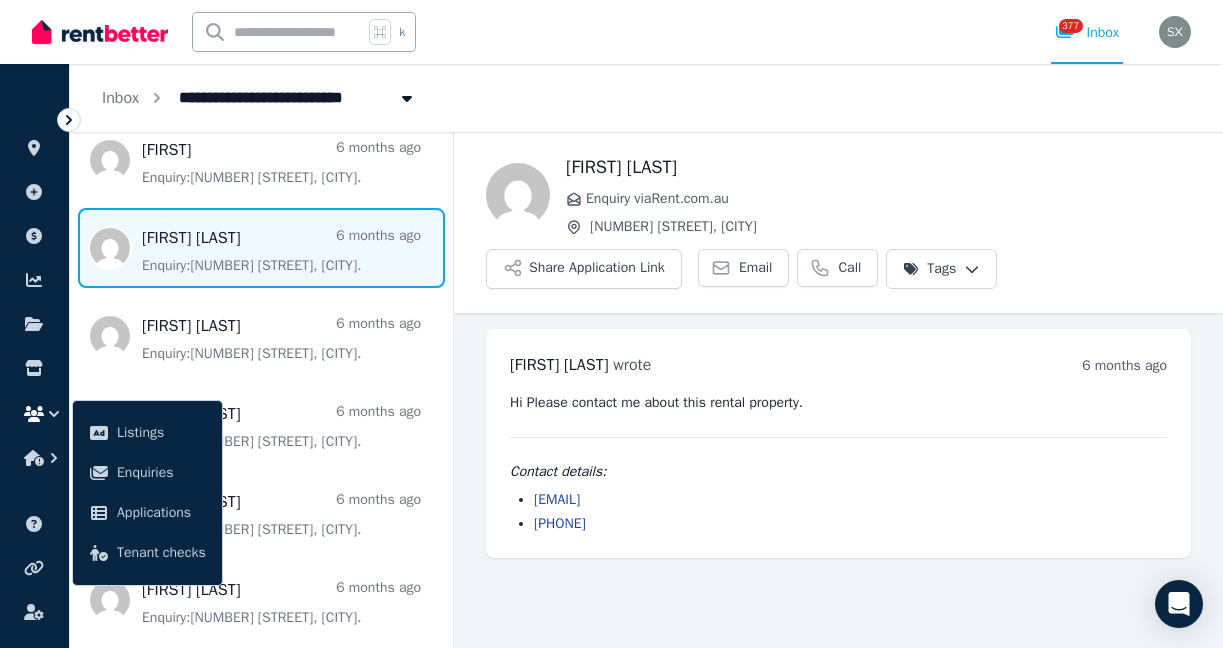 scroll, scrollTop: 3930, scrollLeft: 0, axis: vertical 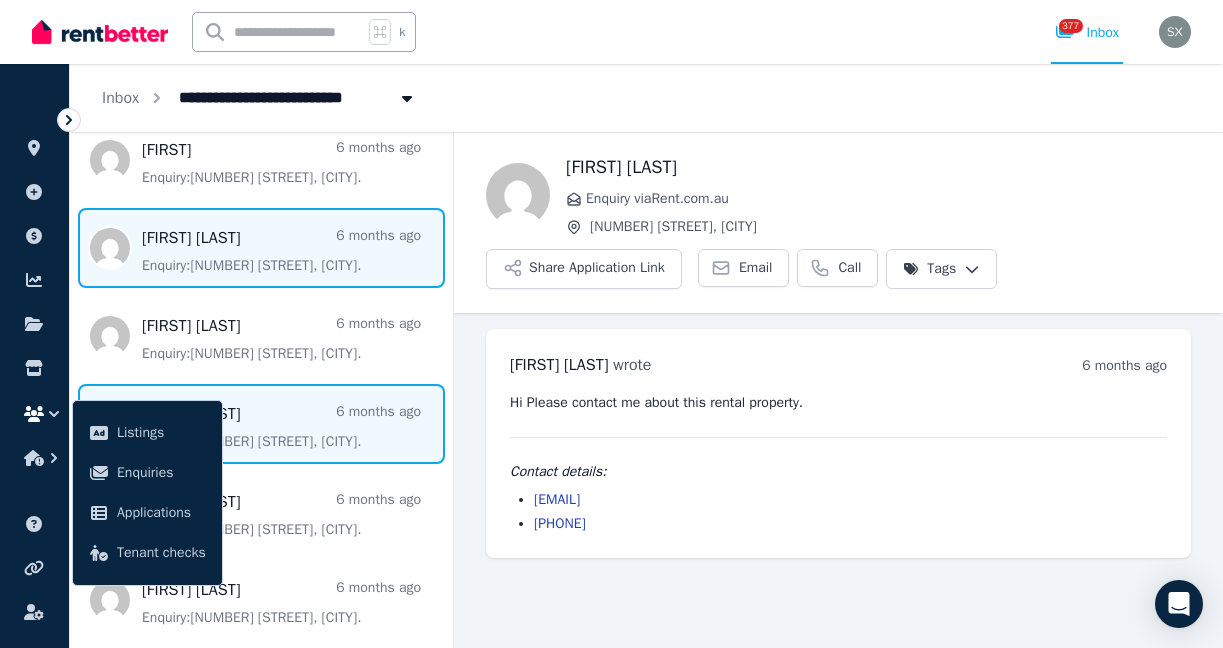 click at bounding box center (261, 424) 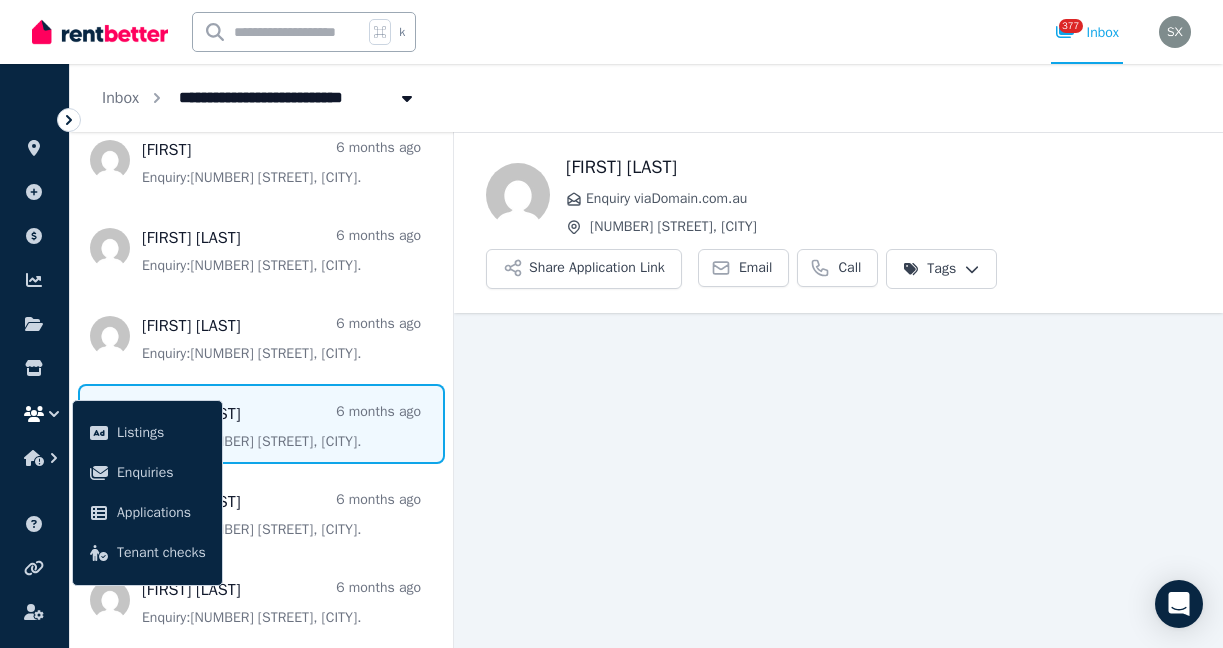 scroll, scrollTop: 6, scrollLeft: 0, axis: vertical 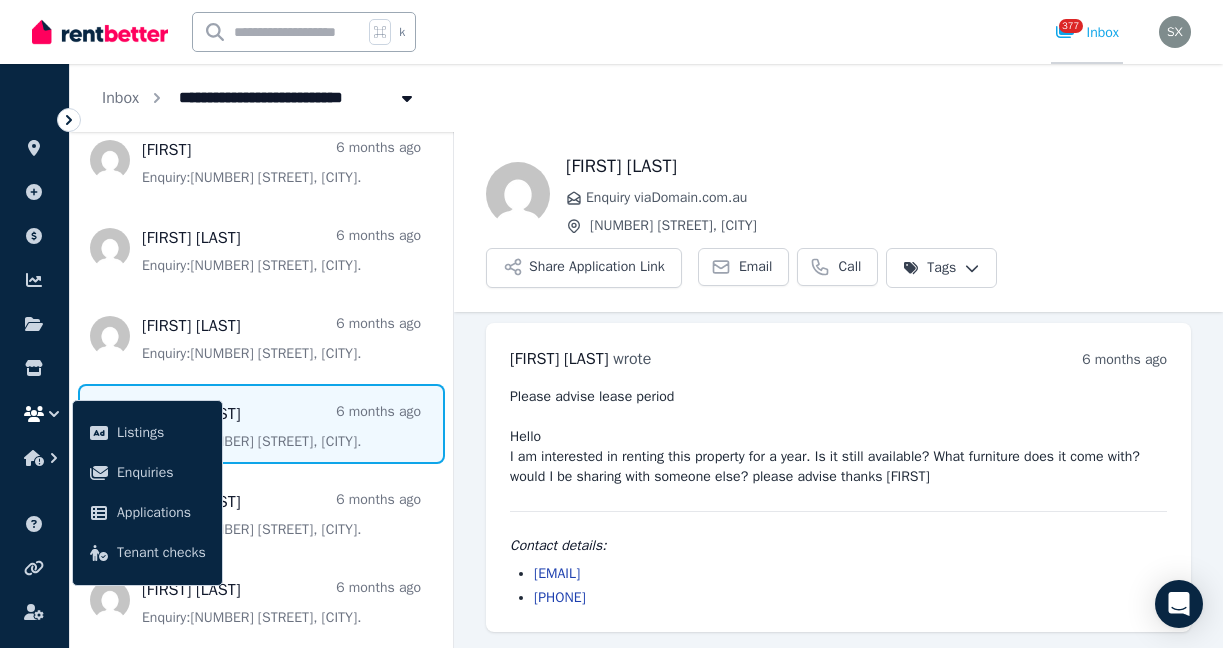 click on "377 Inbox" at bounding box center (1087, 33) 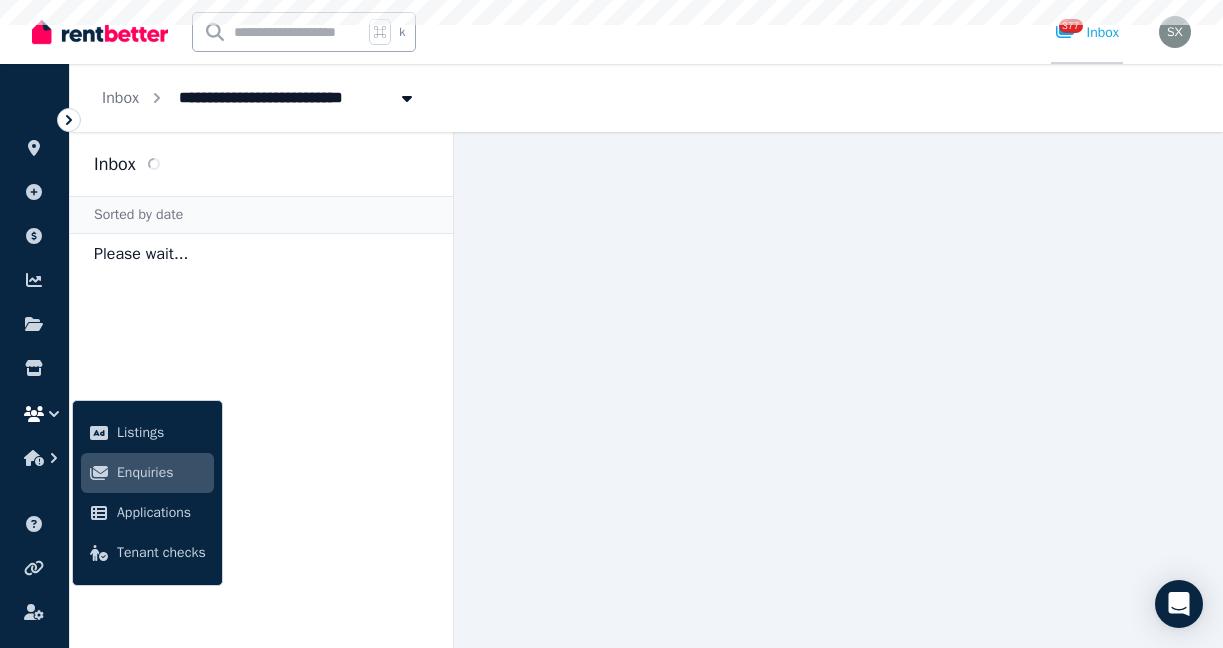 scroll, scrollTop: 0, scrollLeft: 0, axis: both 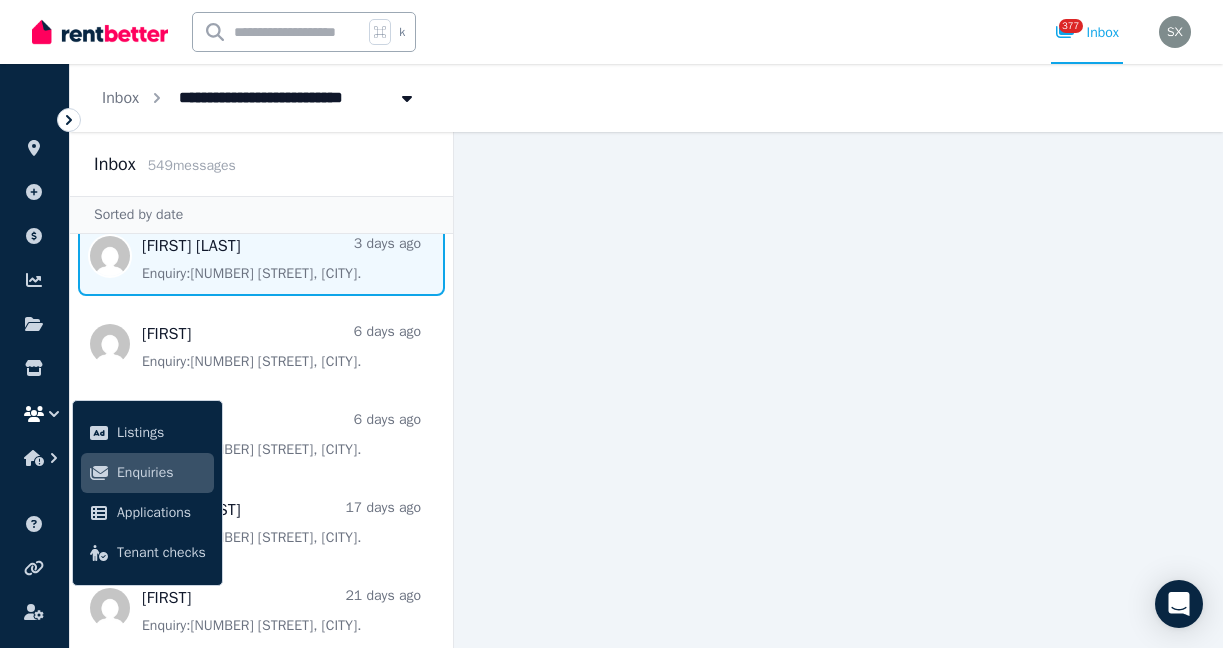 click at bounding box center [261, 256] 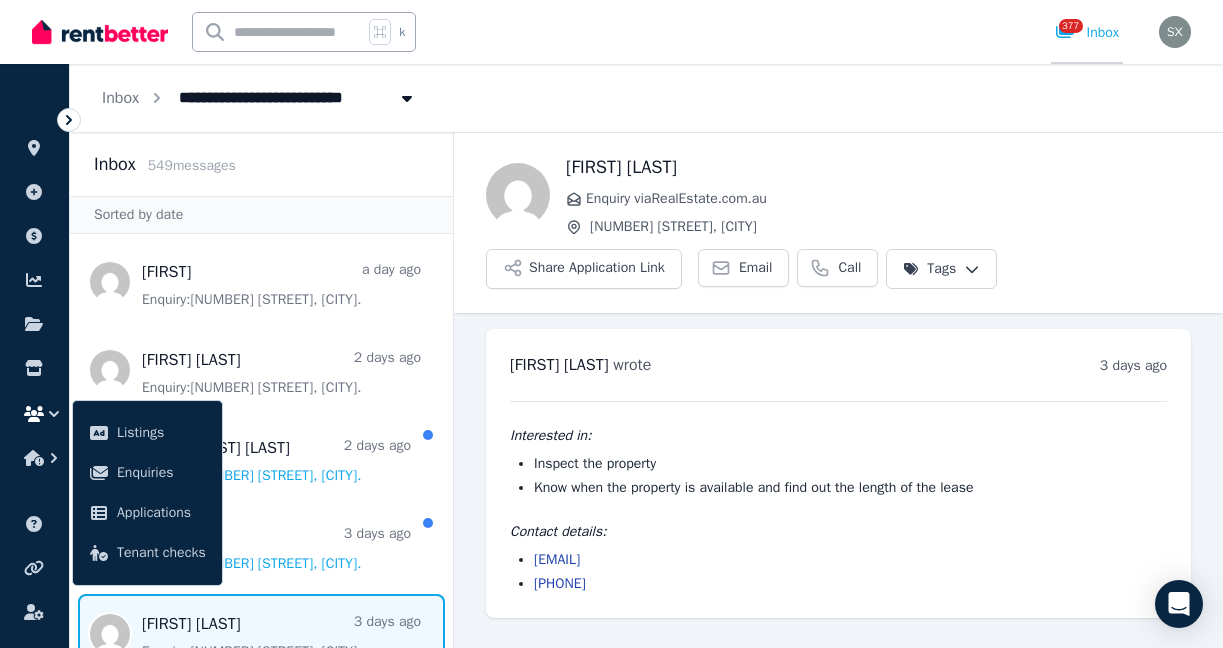 click on "377 Inbox" at bounding box center [1087, 33] 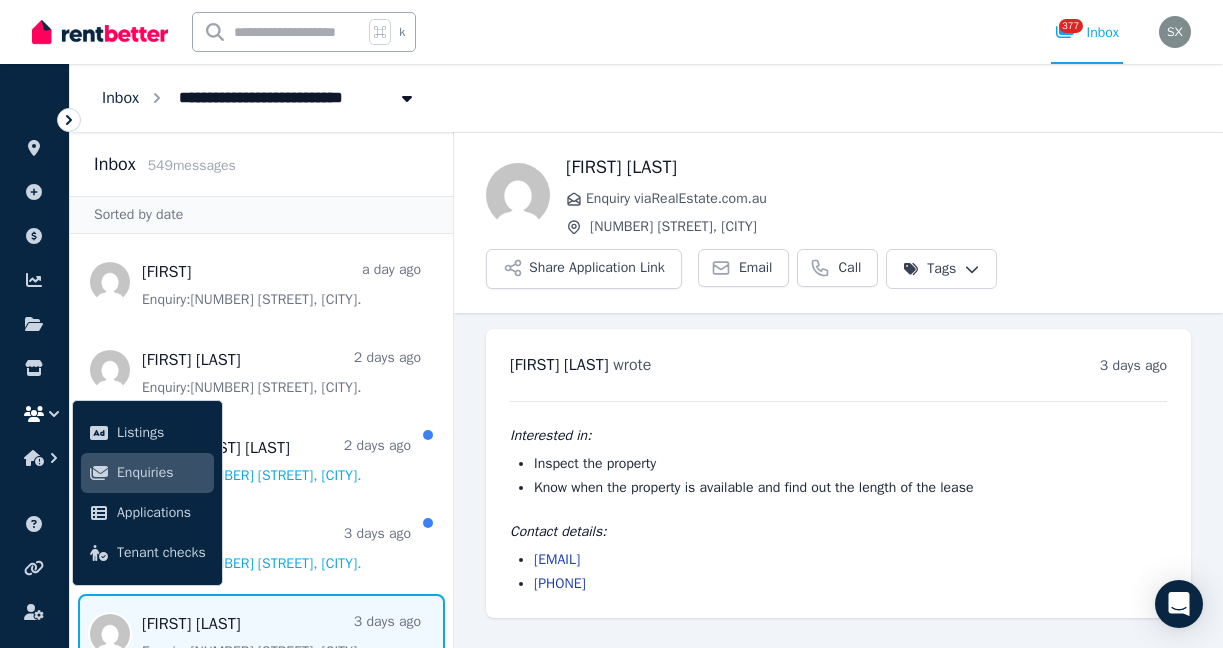 click on "Inbox" at bounding box center (120, 98) 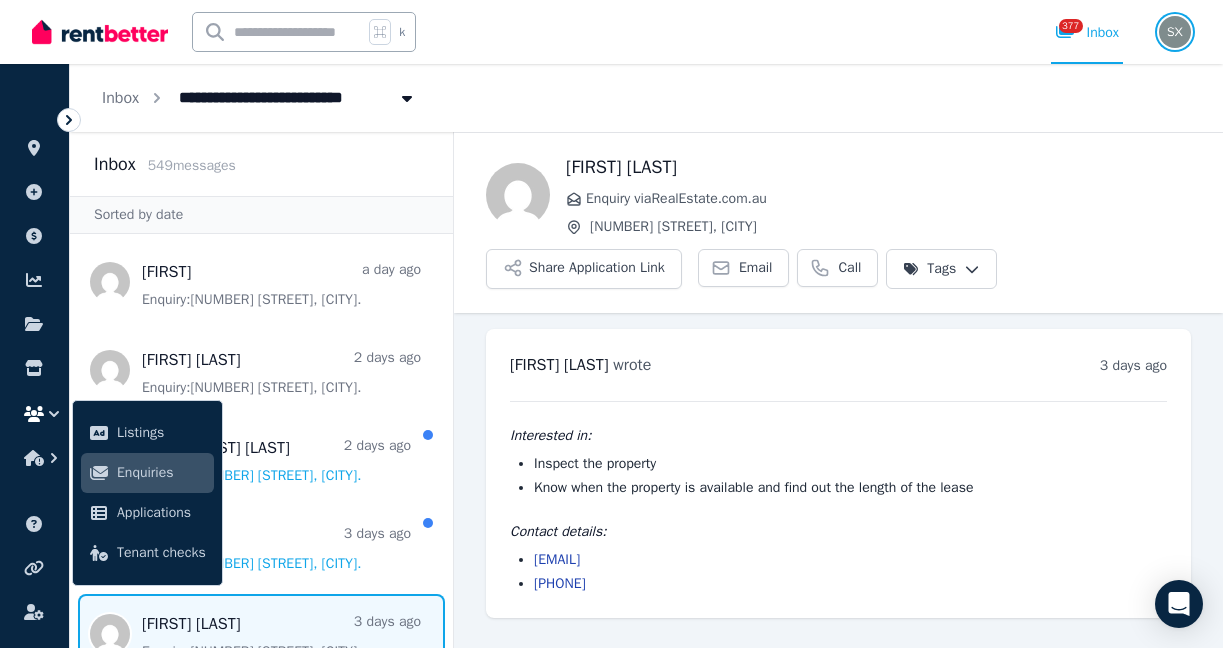 click at bounding box center [1175, 32] 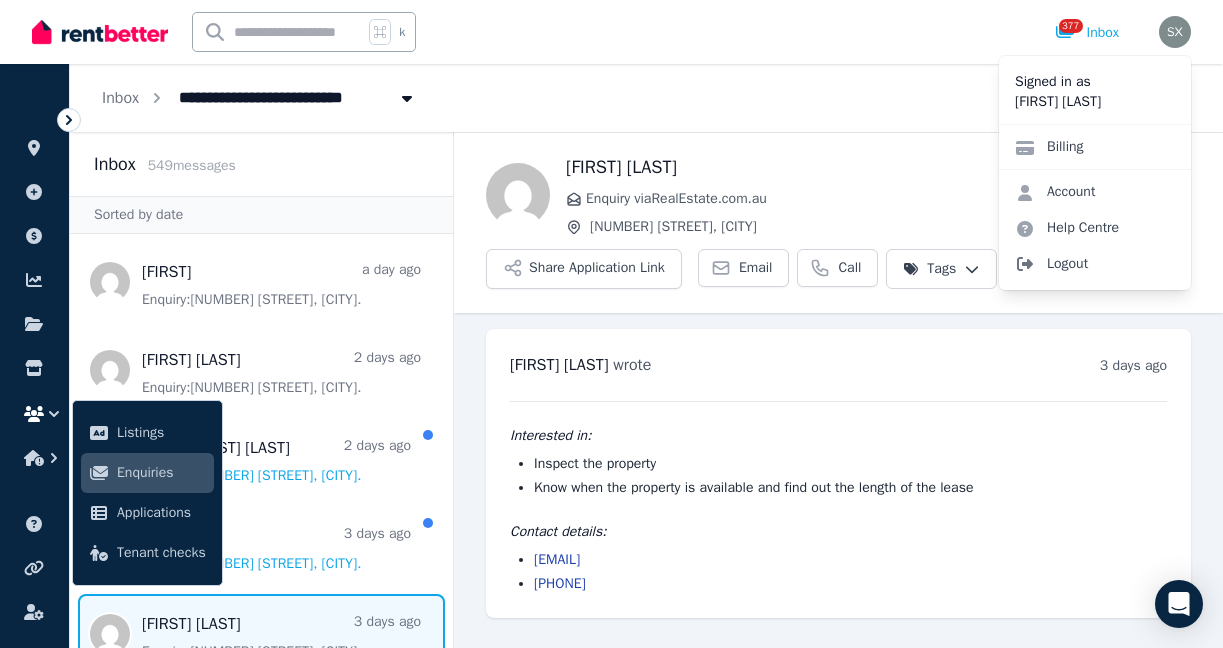 click on "Logout" at bounding box center (1095, 264) 